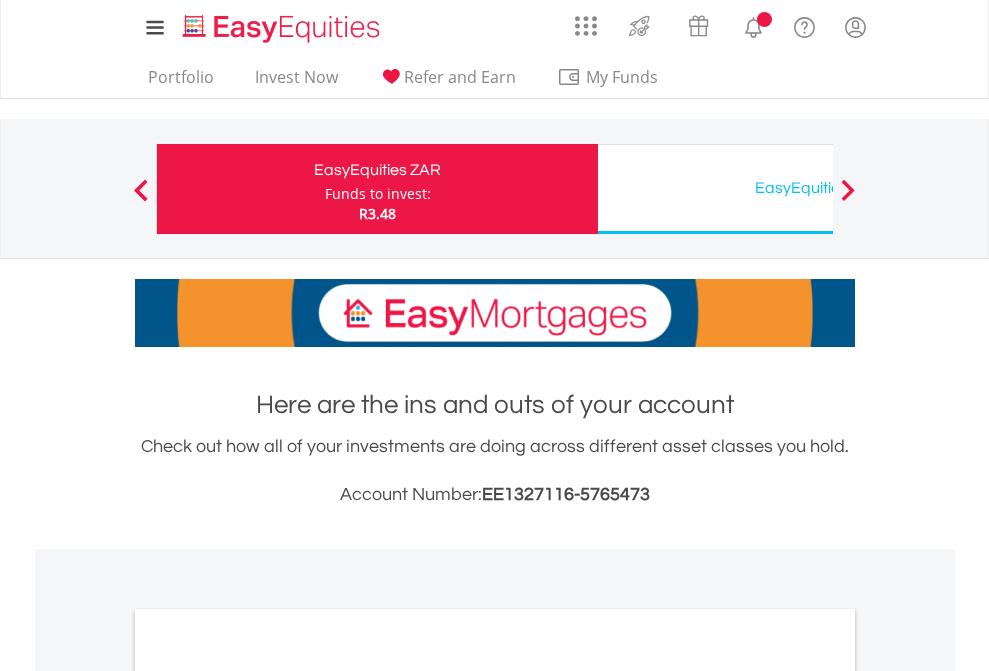scroll, scrollTop: 0, scrollLeft: 0, axis: both 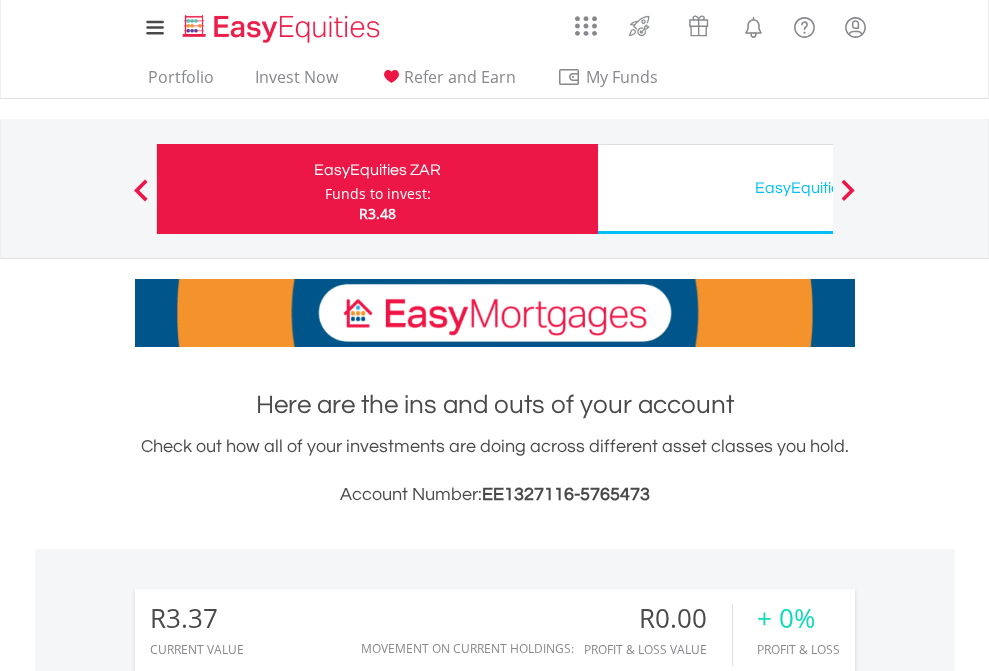click on "Funds to invest:" at bounding box center [378, 194] 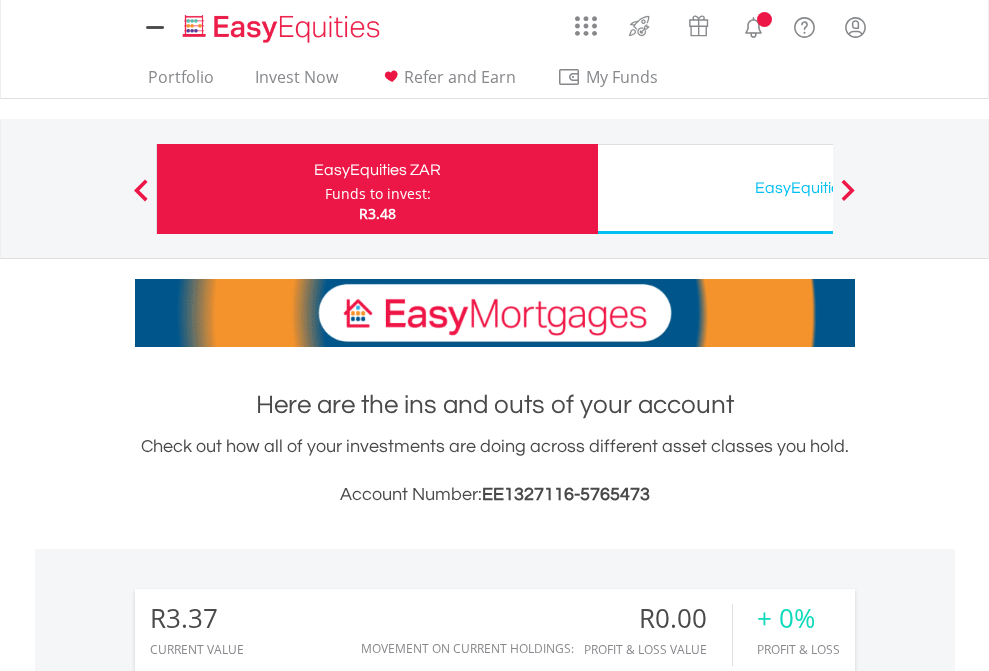 scroll, scrollTop: 0, scrollLeft: 0, axis: both 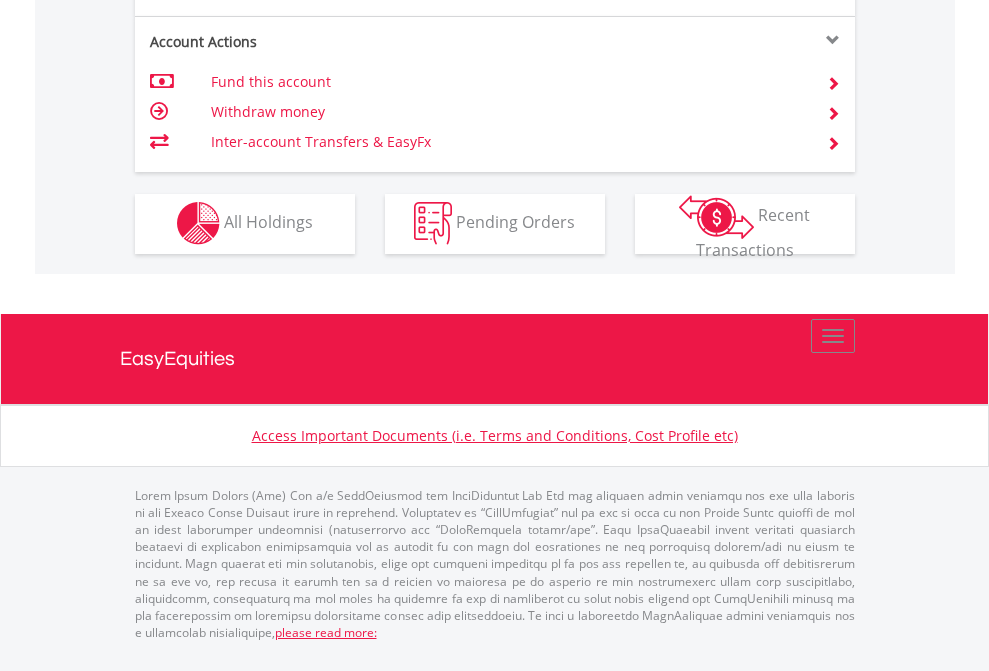 click on "Investment types" at bounding box center [706, -353] 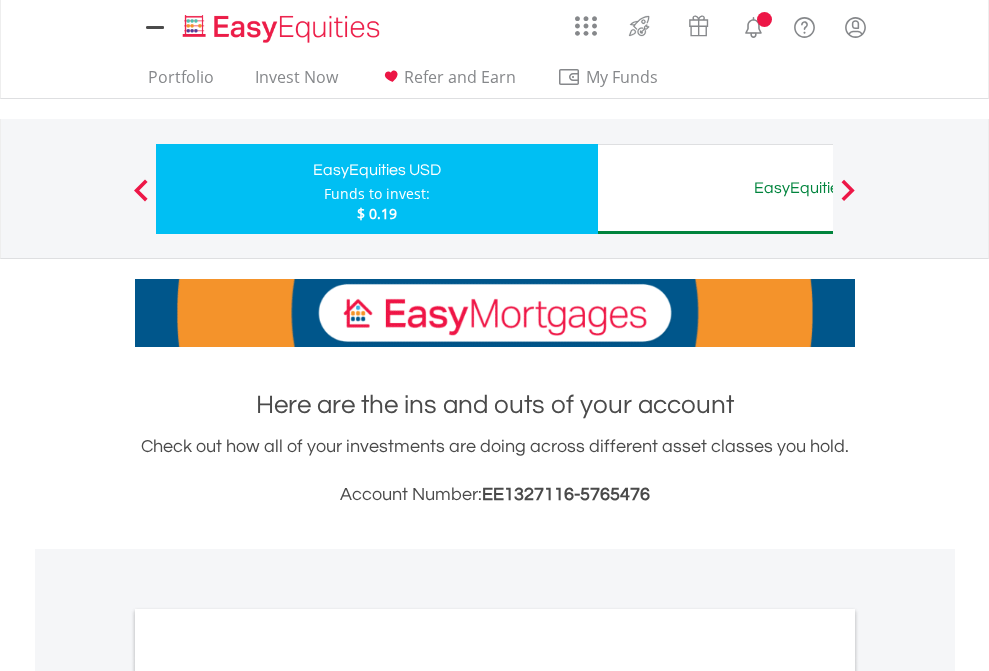 scroll, scrollTop: 0, scrollLeft: 0, axis: both 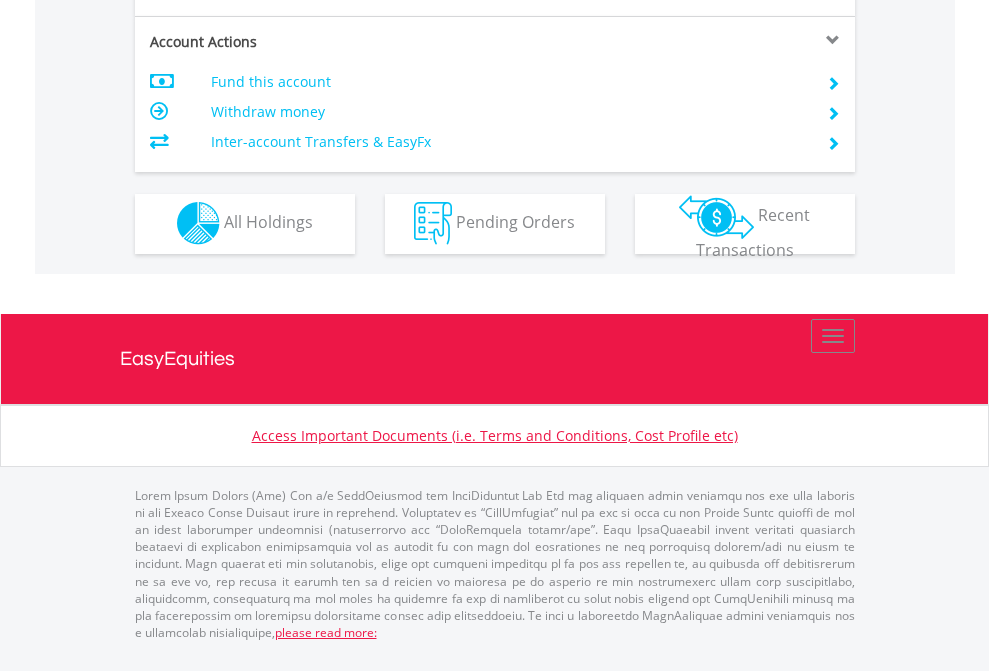 click on "Investment types" at bounding box center (706, -353) 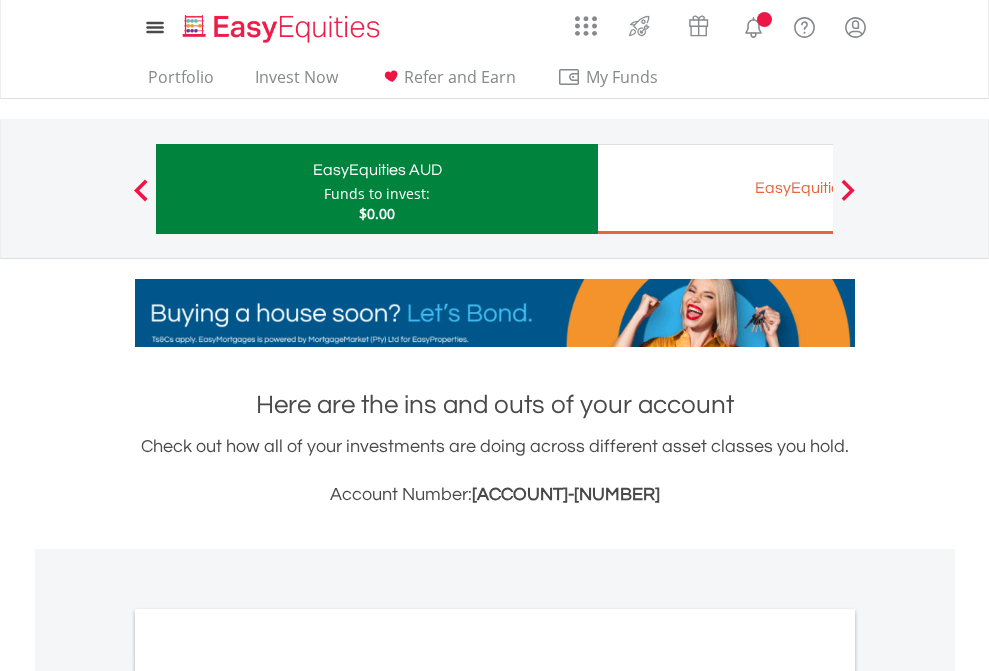 scroll, scrollTop: 0, scrollLeft: 0, axis: both 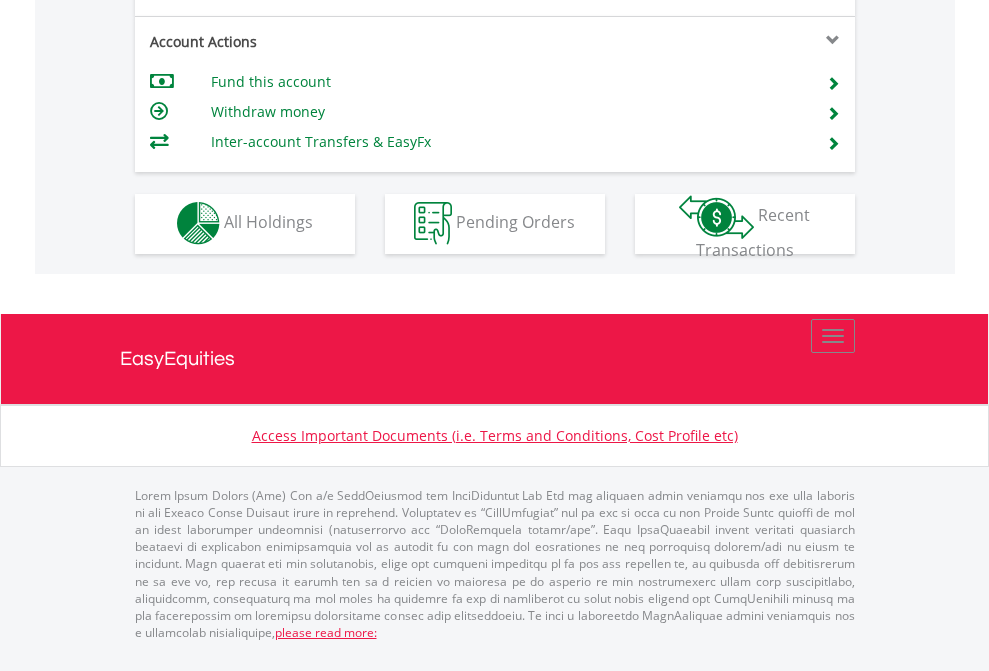 click on "Investment types" at bounding box center [706, -353] 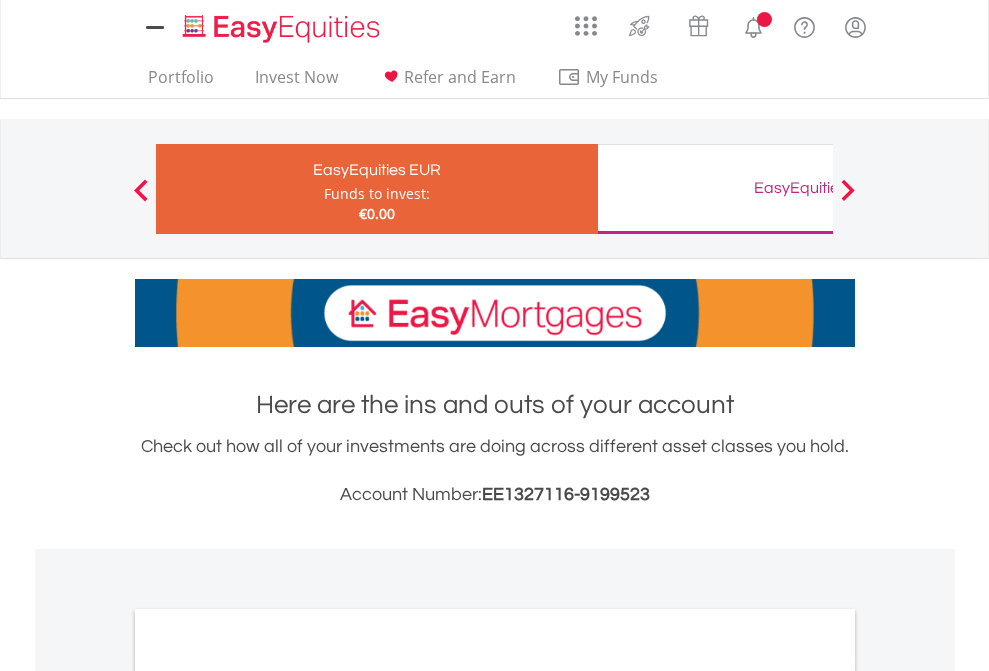 scroll, scrollTop: 0, scrollLeft: 0, axis: both 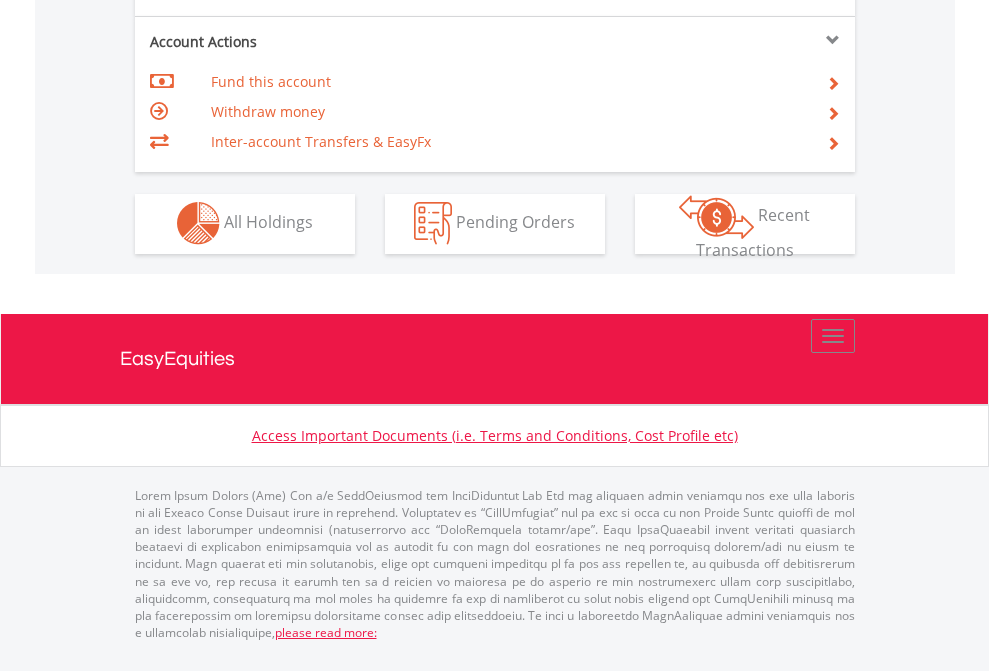 click on "Investment types" at bounding box center (706, -353) 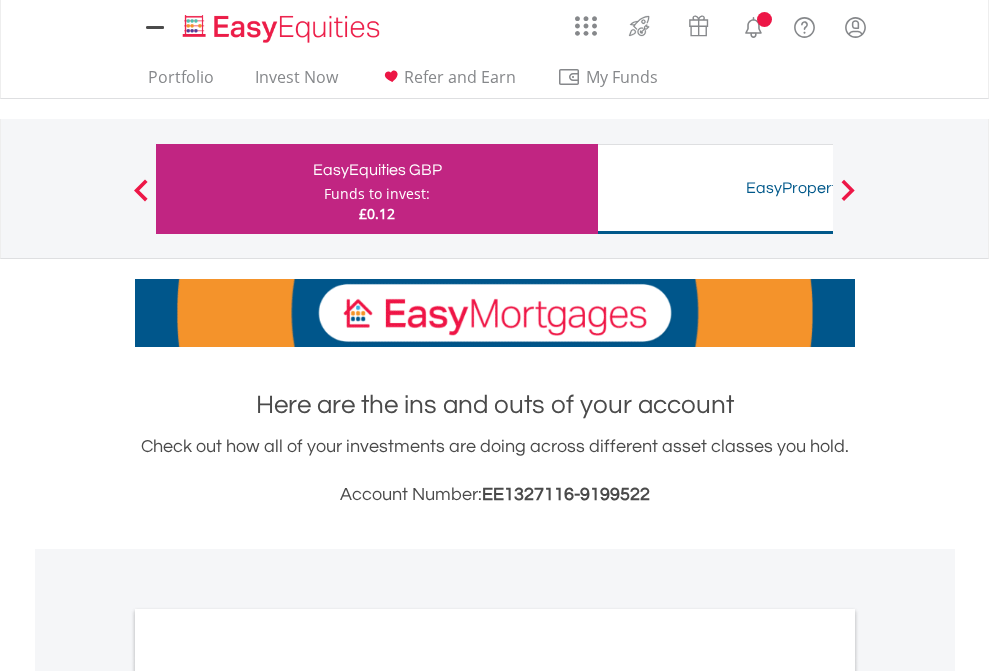 scroll, scrollTop: 0, scrollLeft: 0, axis: both 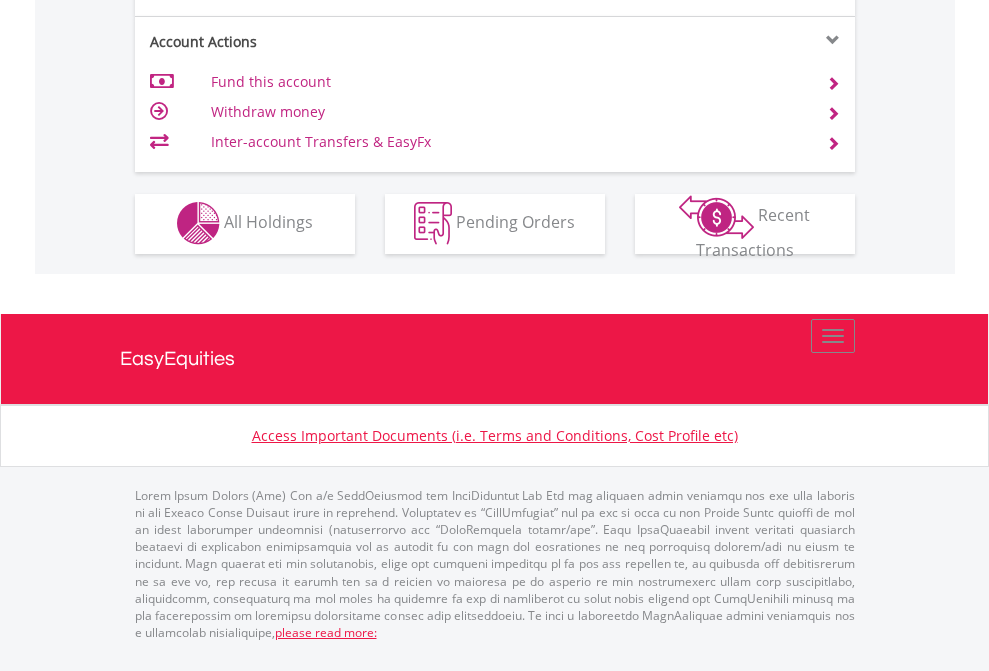 click on "Investment types" at bounding box center (706, -353) 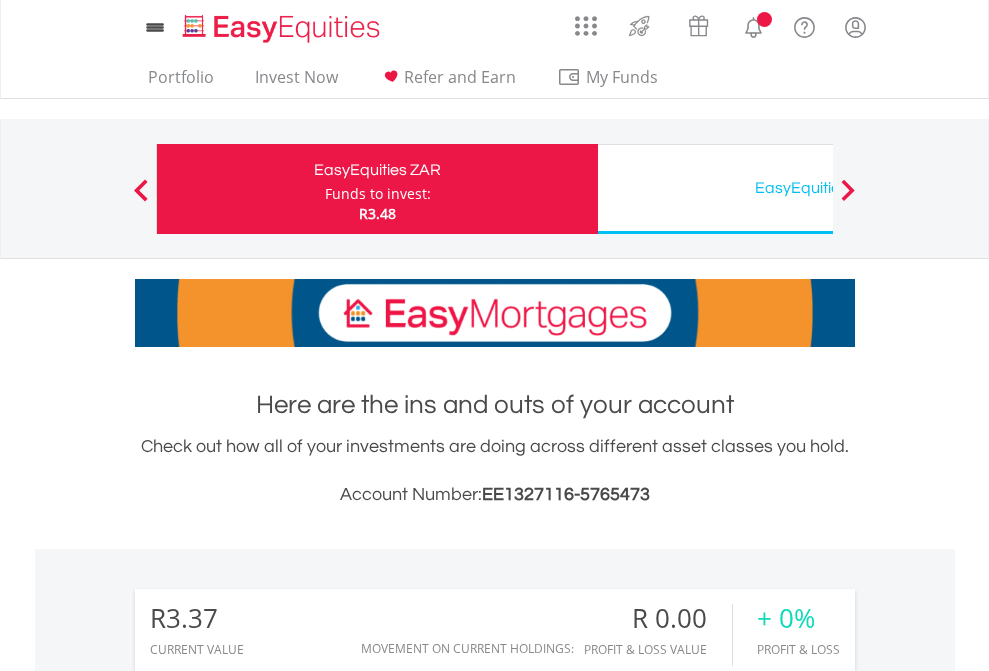 scroll, scrollTop: 1486, scrollLeft: 0, axis: vertical 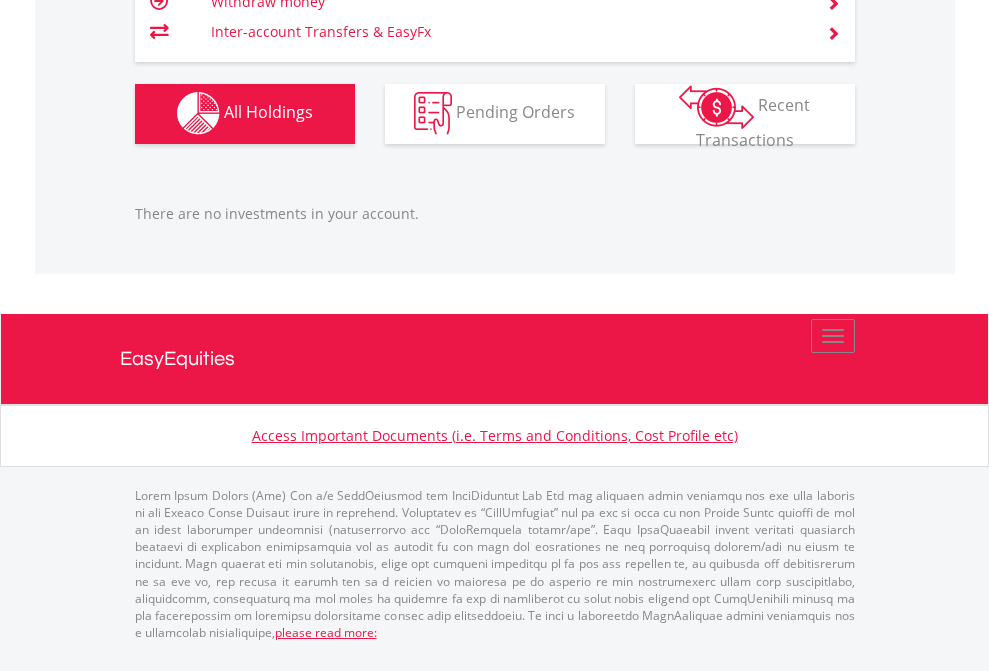 click on "EasyEquities USD" at bounding box center [818, -1142] 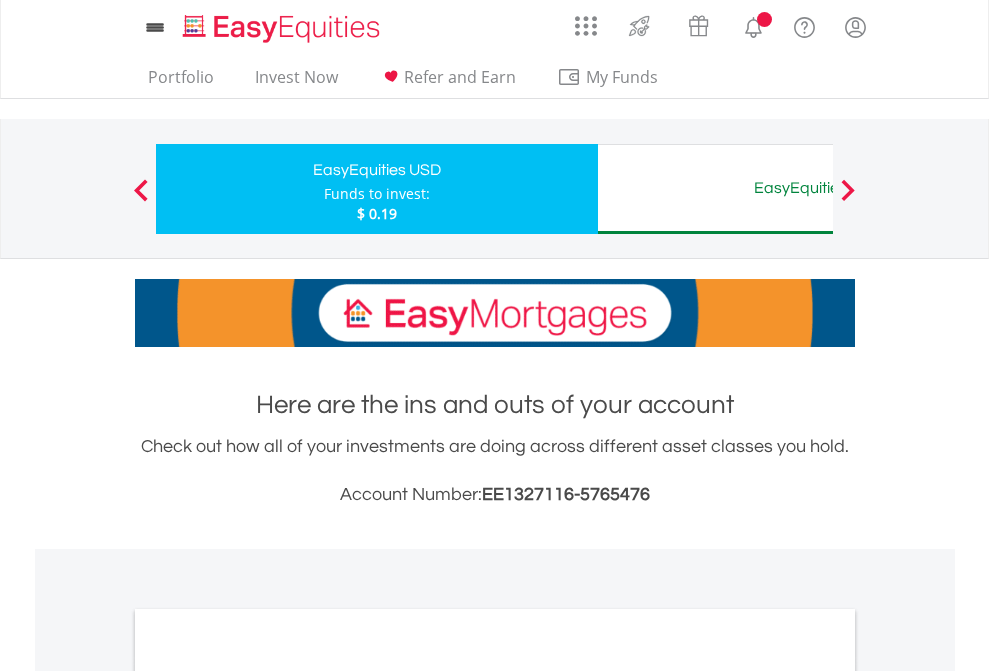 scroll, scrollTop: 1202, scrollLeft: 0, axis: vertical 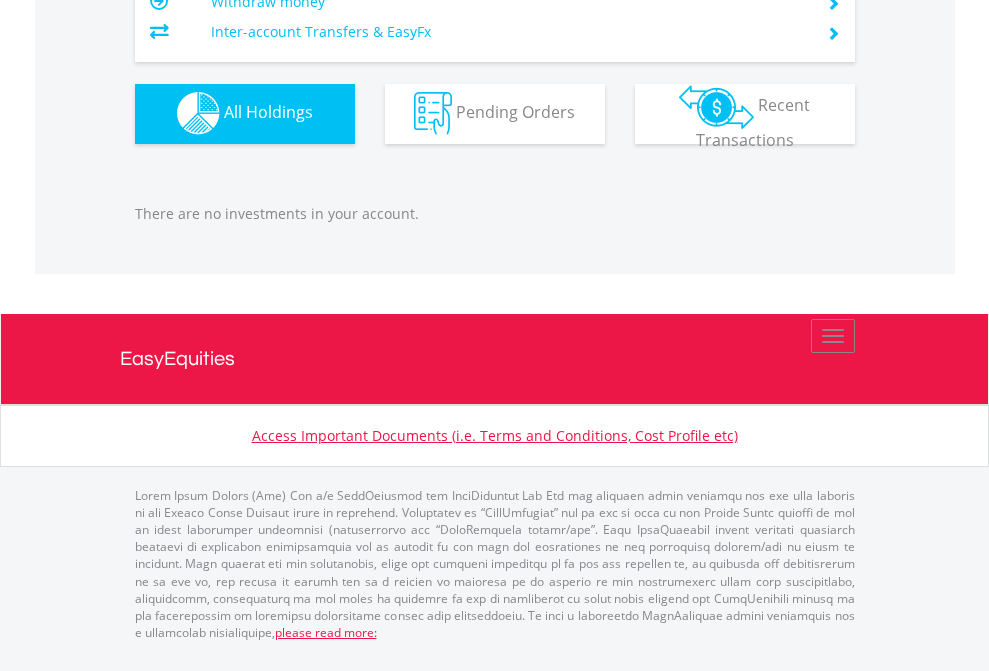 click on "EasyEquities AUD" at bounding box center [818, -1142] 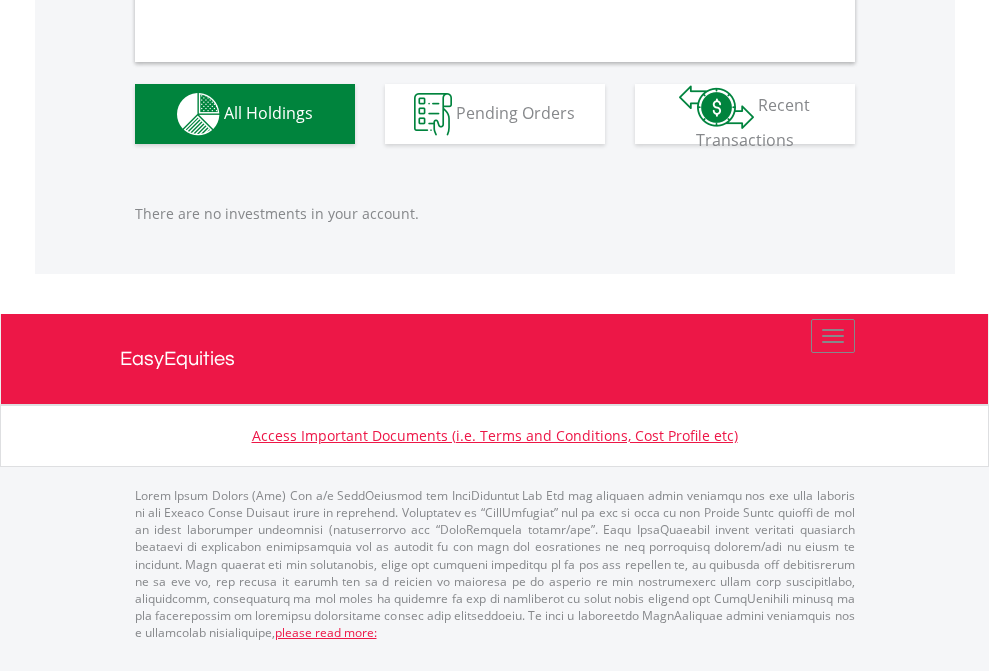 scroll, scrollTop: 1980, scrollLeft: 0, axis: vertical 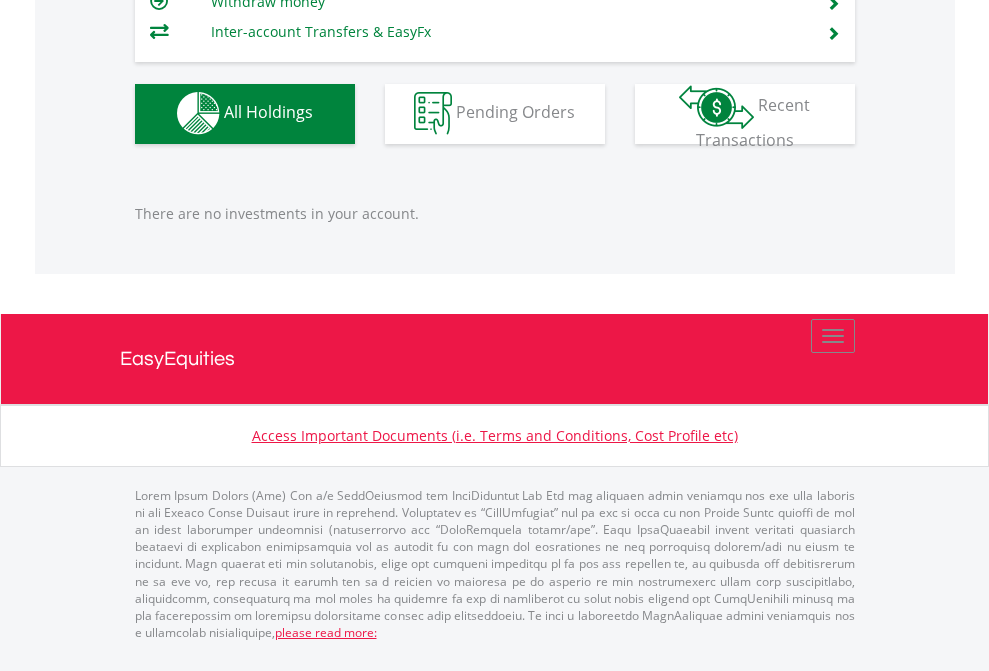 click on "EasyEquities EUR" at bounding box center (818, -1142) 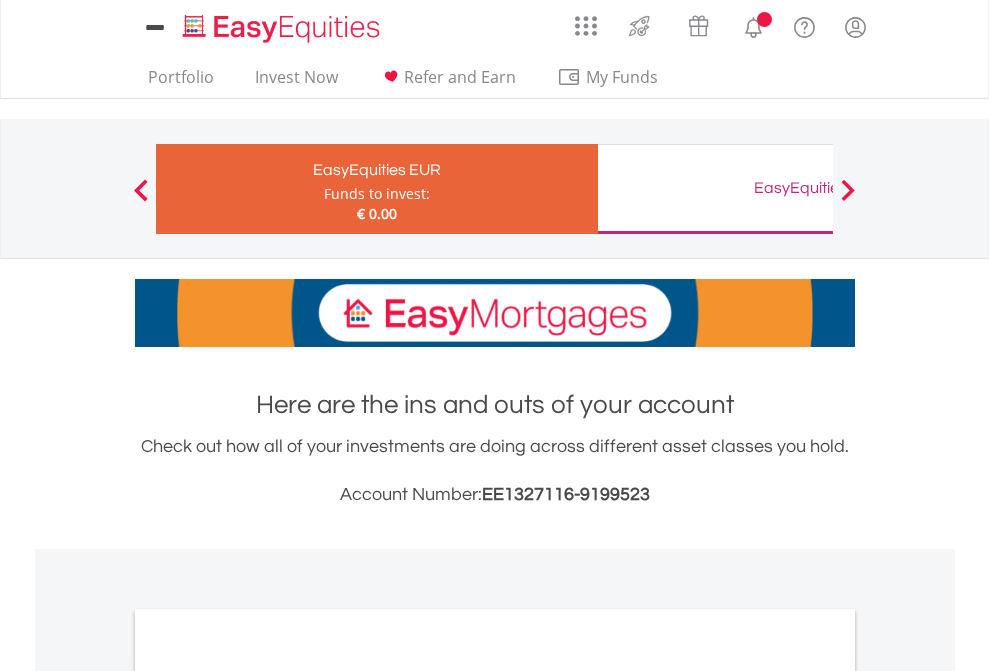 scroll, scrollTop: 0, scrollLeft: 0, axis: both 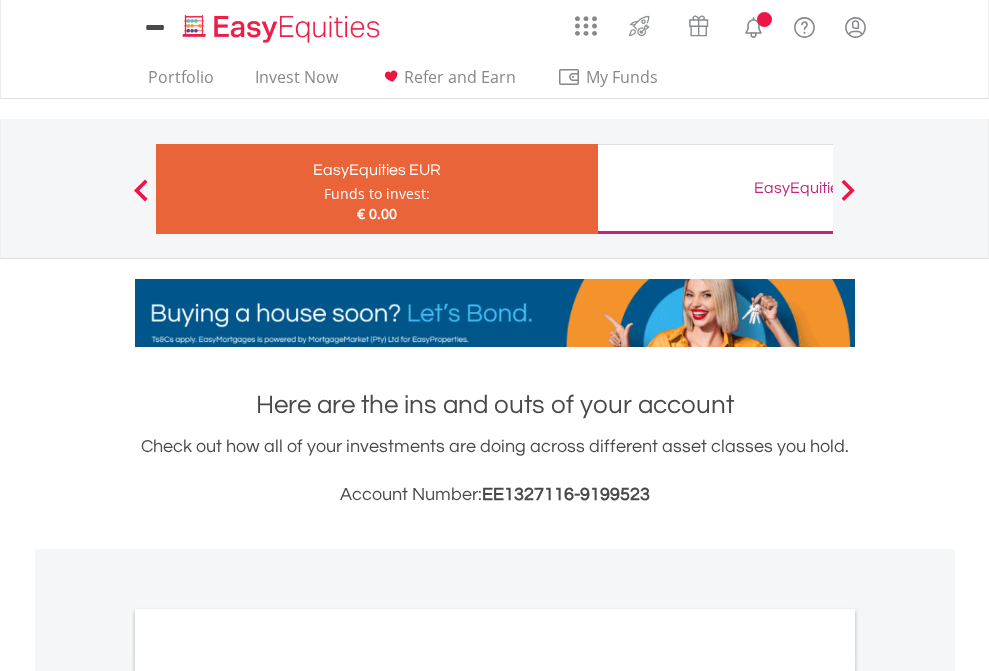 click on "All Holdings" at bounding box center [268, 1096] 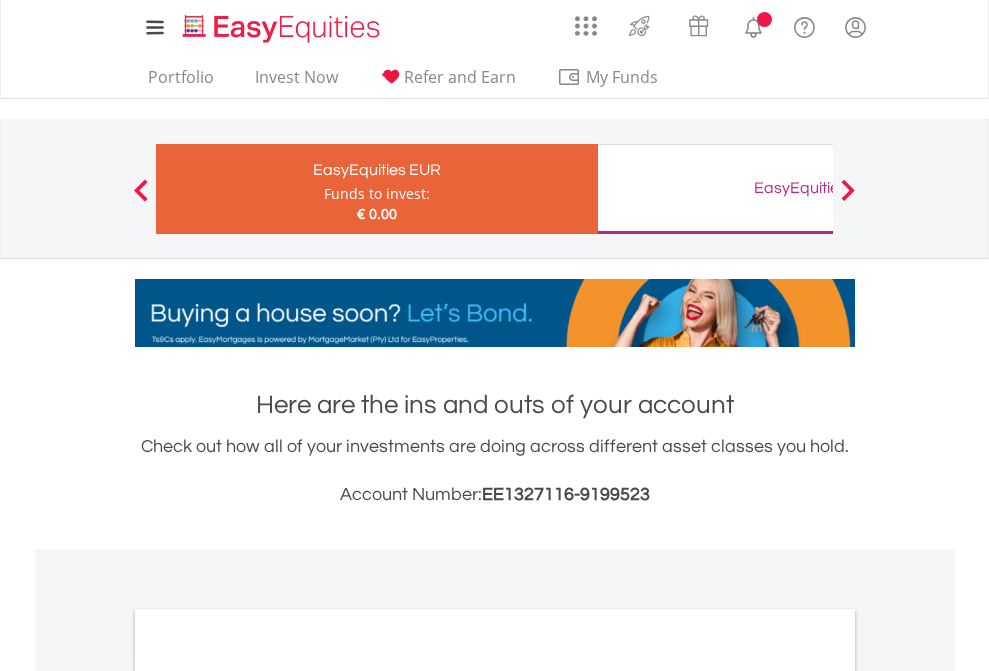 scroll, scrollTop: 1202, scrollLeft: 0, axis: vertical 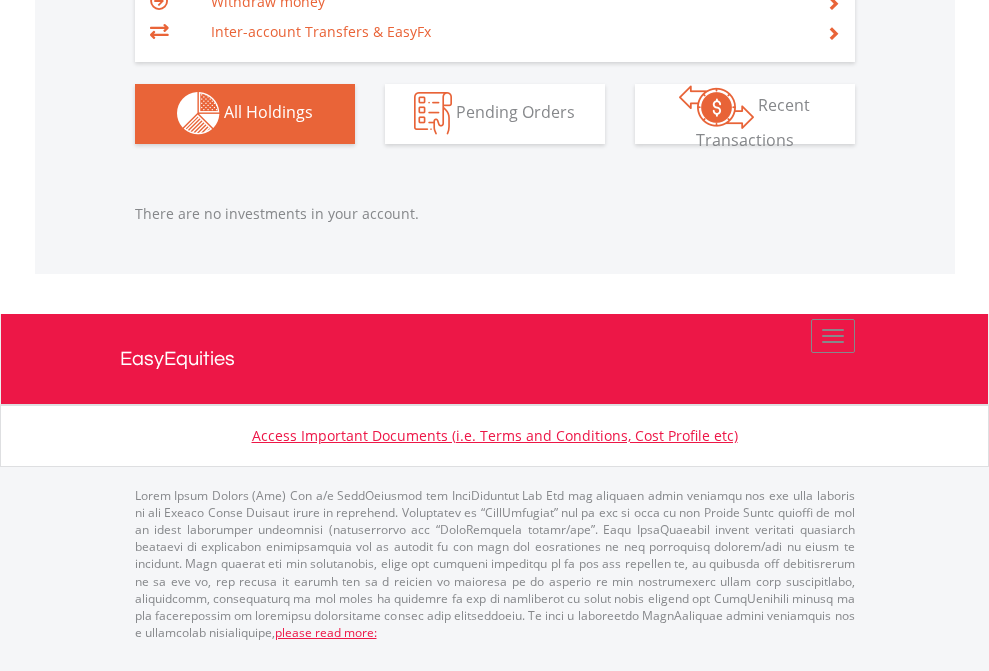 click on "EasyEquities GBP" at bounding box center (818, -1142) 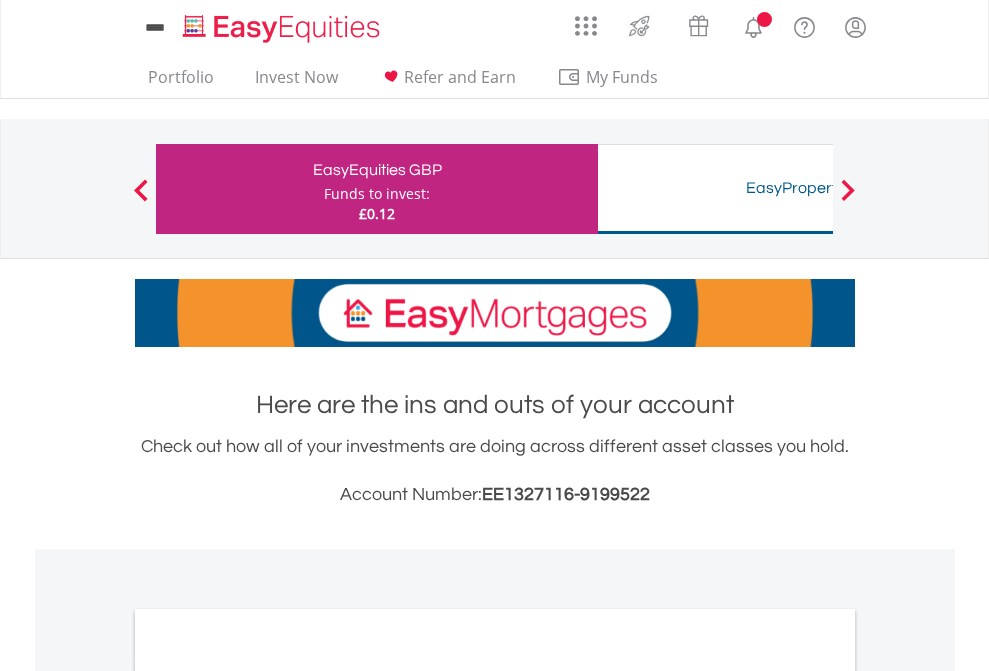 scroll, scrollTop: 0, scrollLeft: 0, axis: both 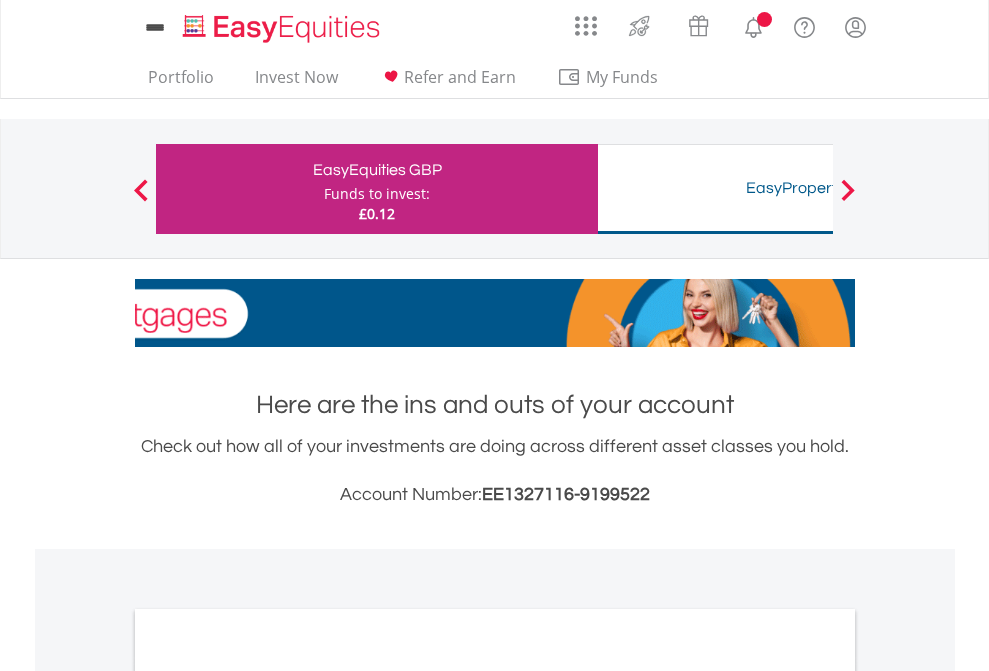 click on "All Holdings" at bounding box center [268, 1096] 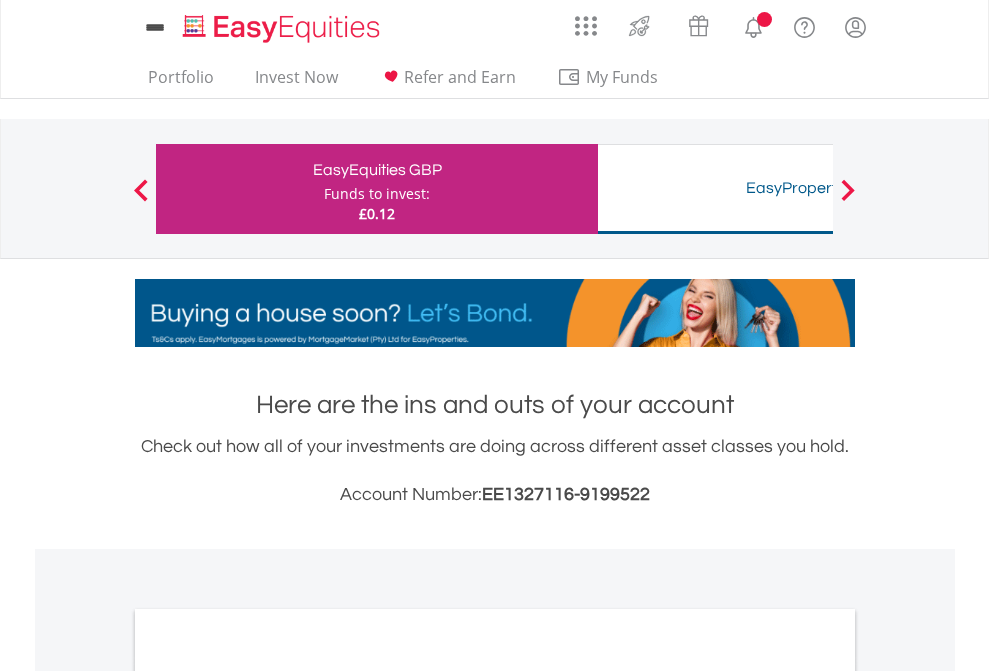 scroll, scrollTop: 1202, scrollLeft: 0, axis: vertical 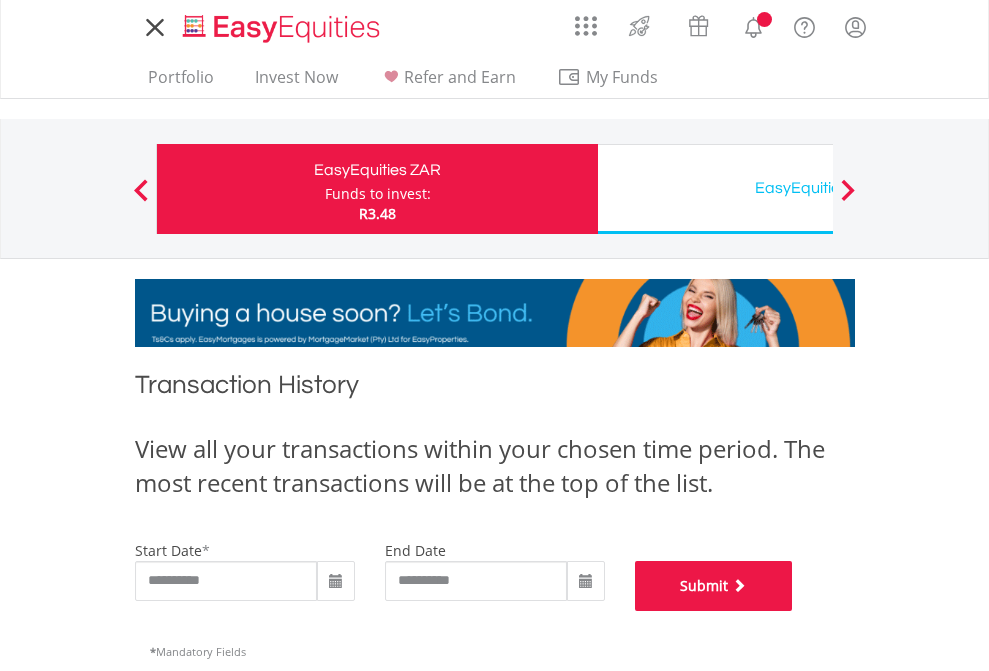click on "Submit" at bounding box center [714, 586] 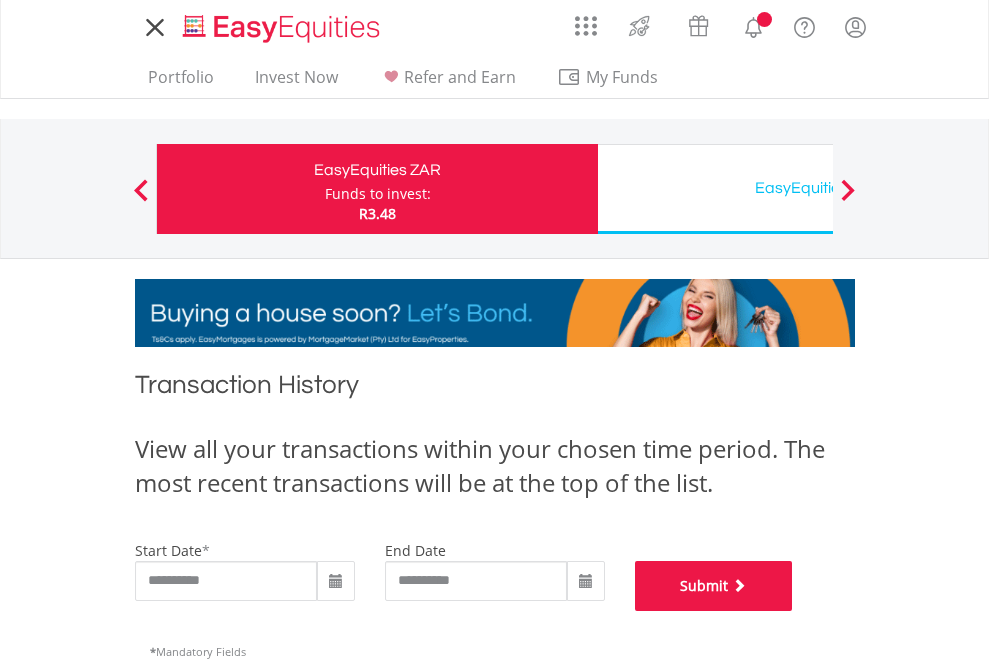 scroll, scrollTop: 811, scrollLeft: 0, axis: vertical 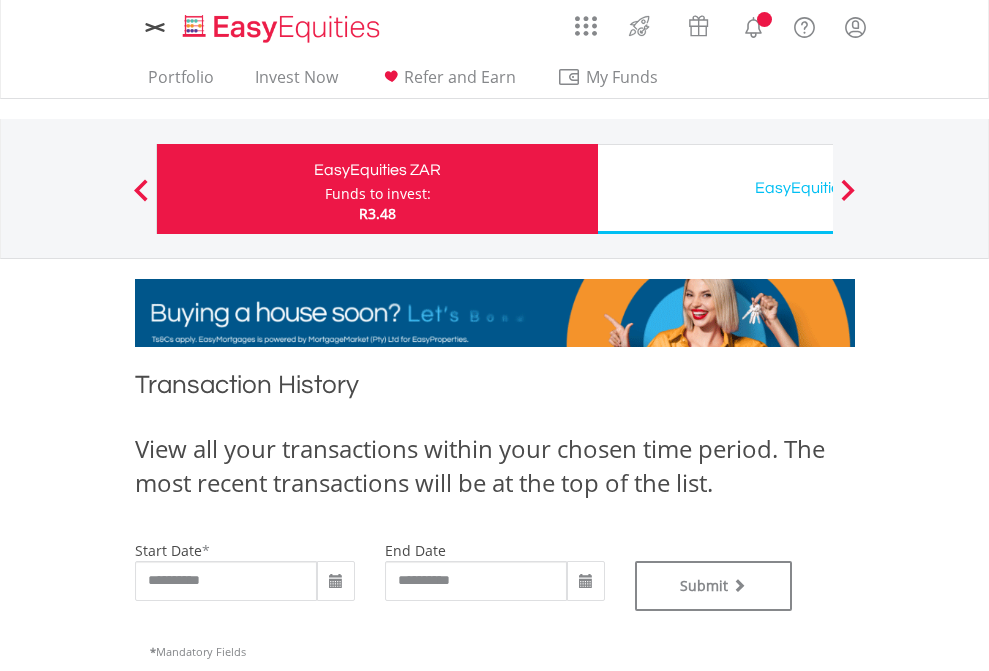 click on "EasyEquities USD" at bounding box center [818, 188] 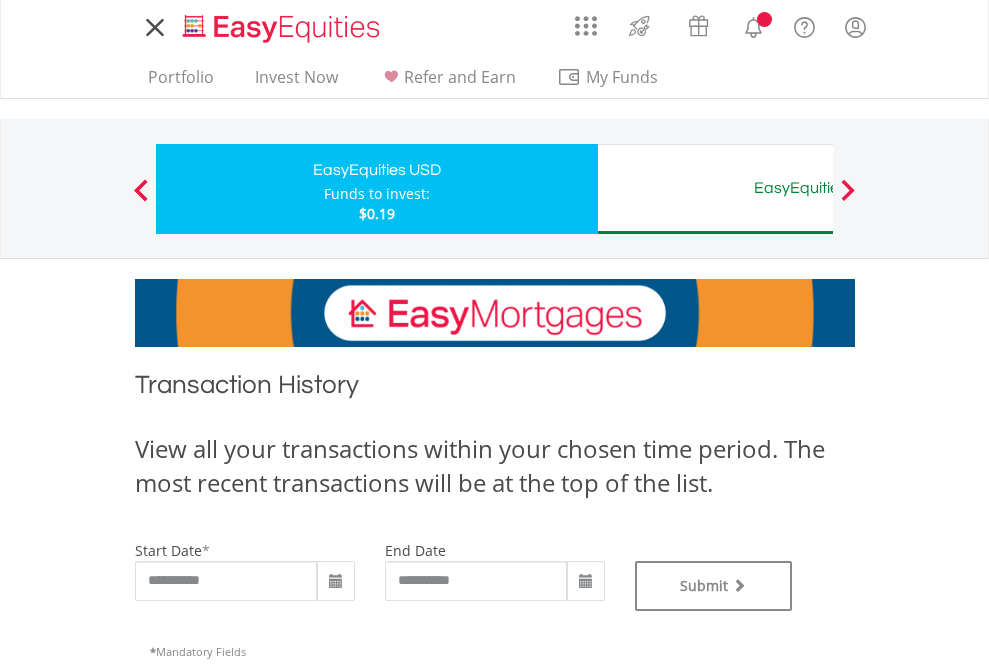 scroll, scrollTop: 0, scrollLeft: 0, axis: both 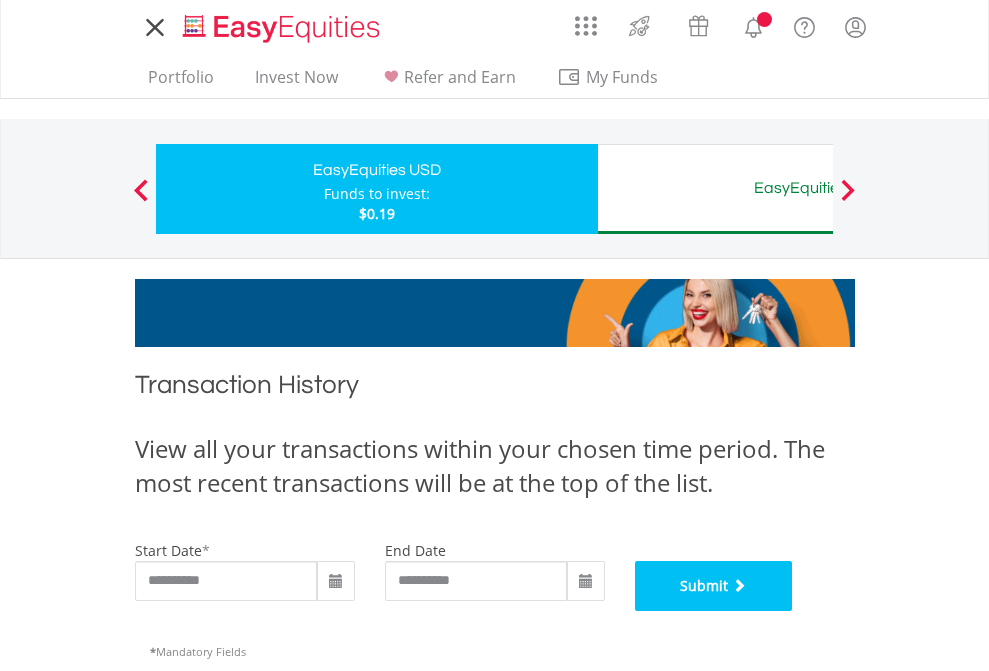 click on "Submit" at bounding box center (714, 586) 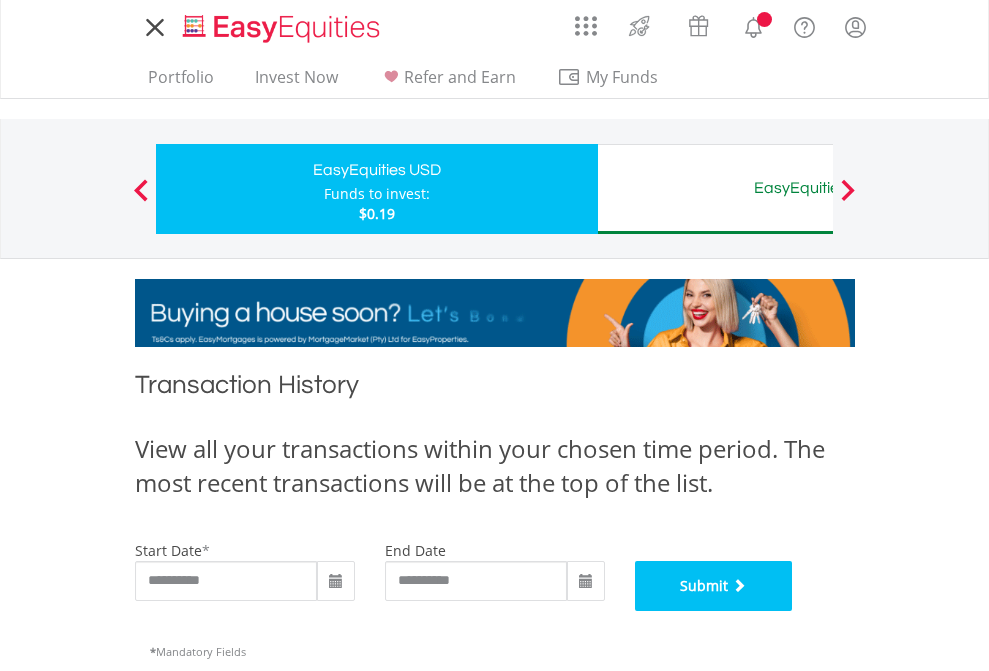 scroll, scrollTop: 811, scrollLeft: 0, axis: vertical 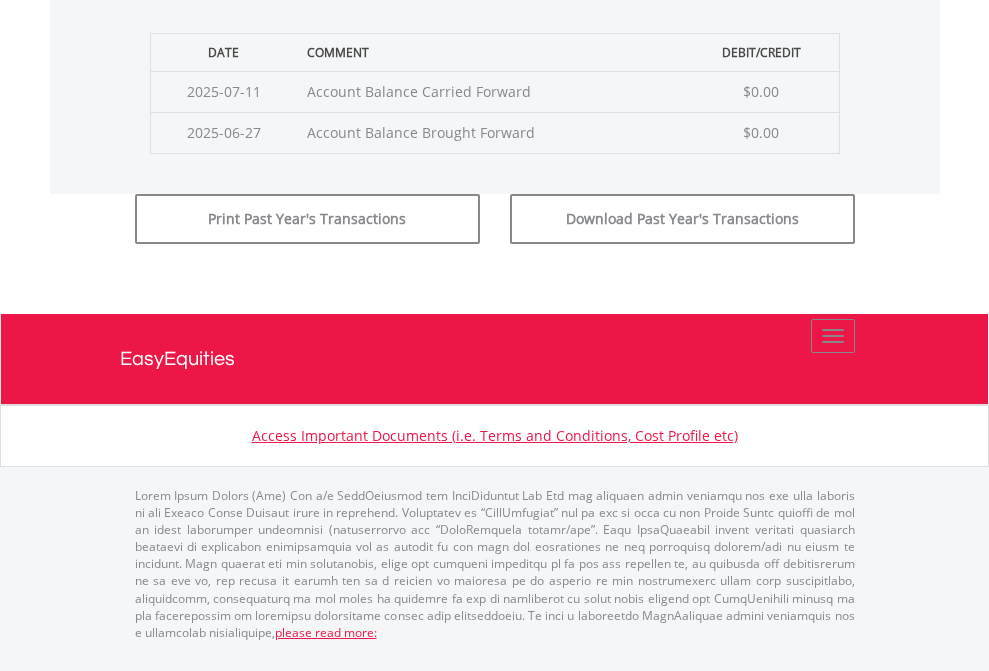 click on "Submit" at bounding box center (714, -183) 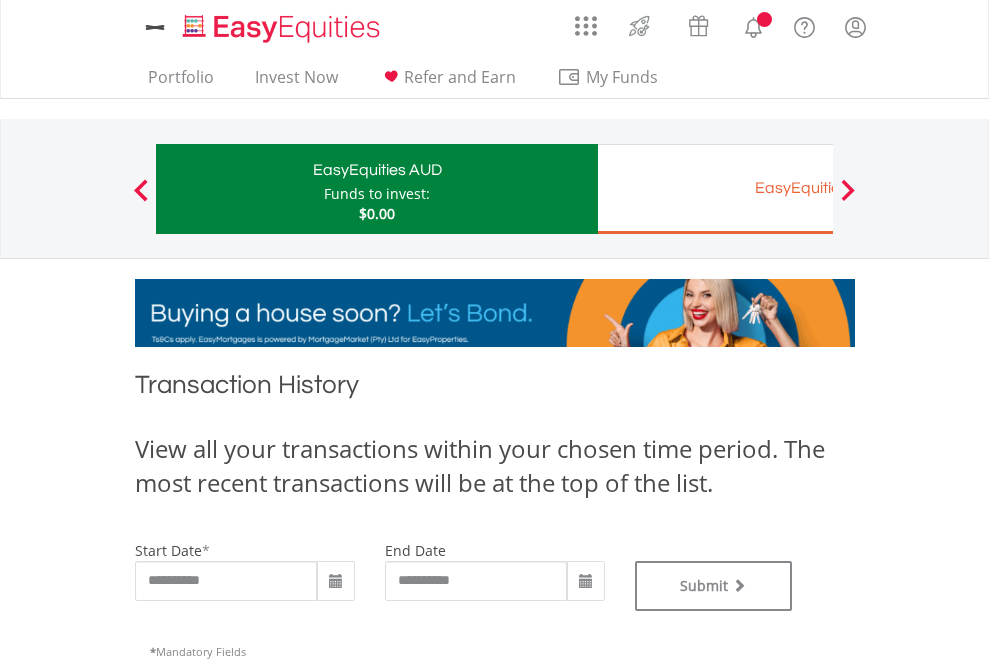 scroll, scrollTop: 0, scrollLeft: 0, axis: both 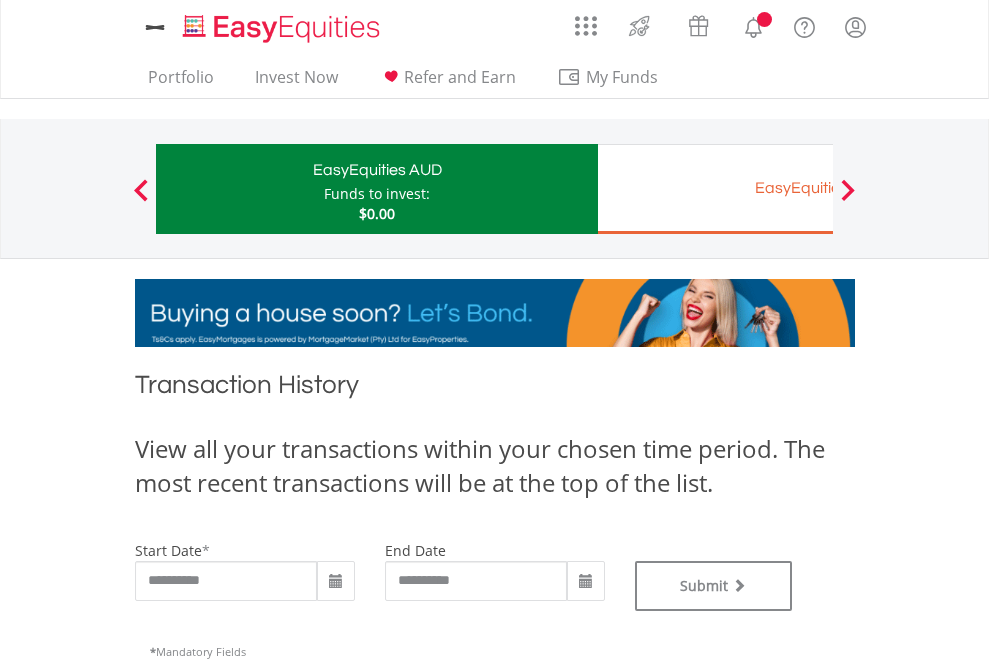 click on "EasyEquities EUR" at bounding box center [818, 188] 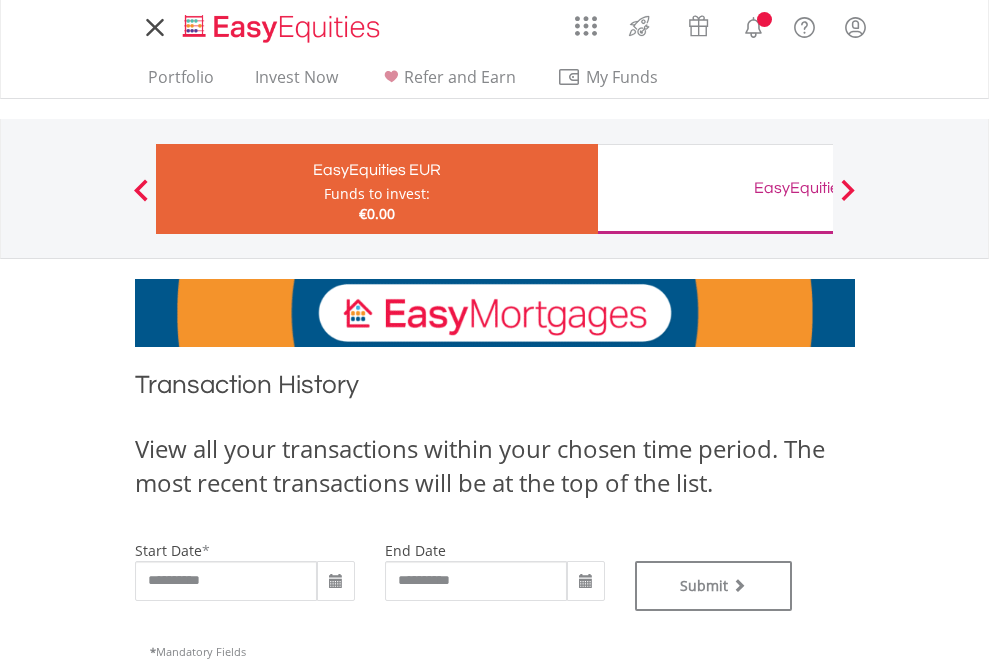 scroll, scrollTop: 0, scrollLeft: 0, axis: both 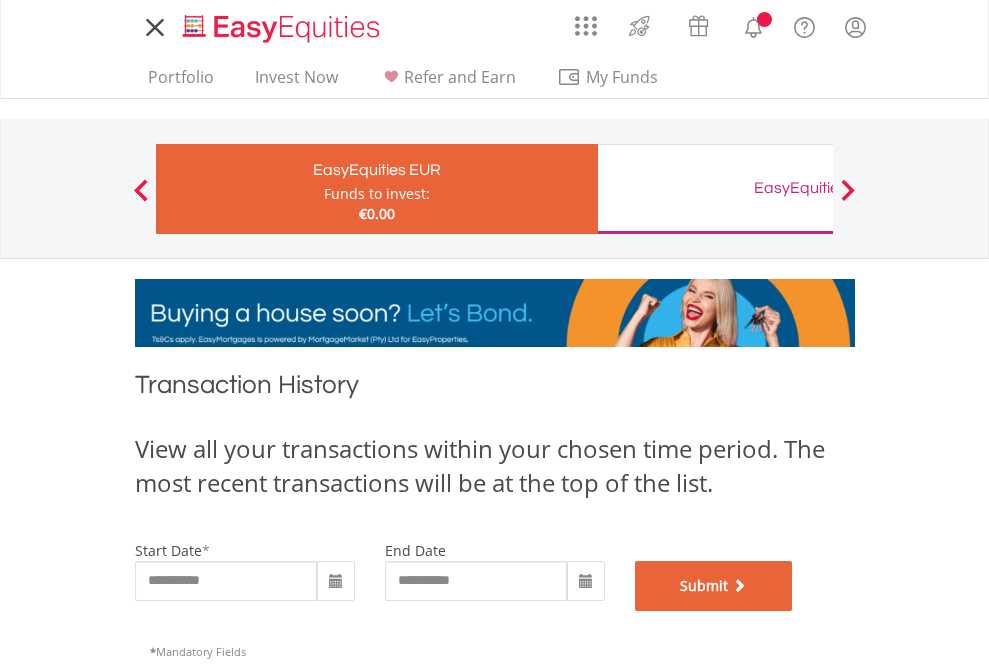 click on "Submit" at bounding box center (714, 586) 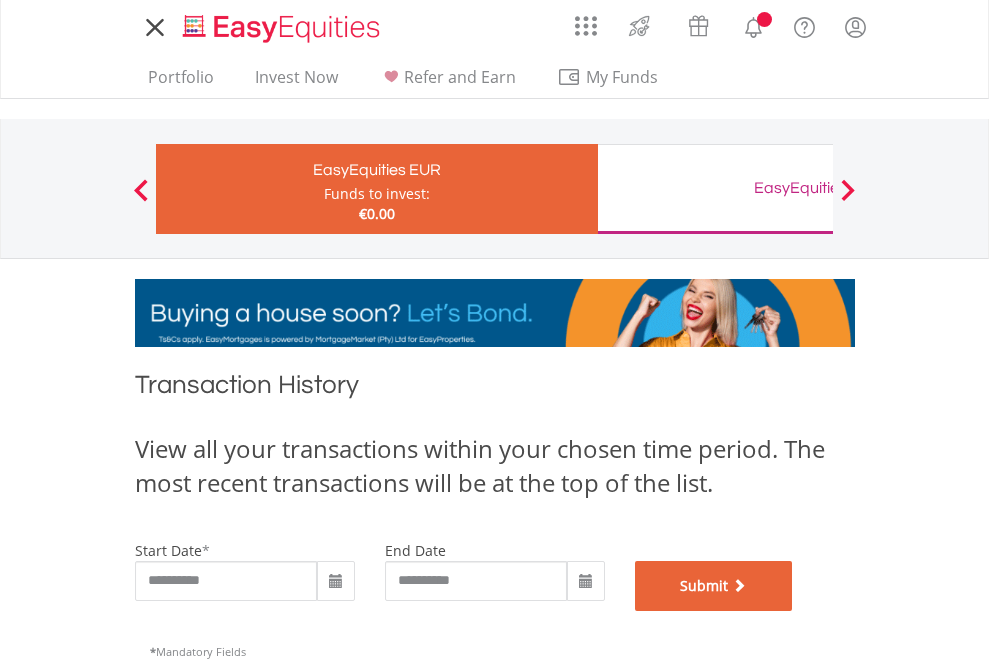 scroll, scrollTop: 811, scrollLeft: 0, axis: vertical 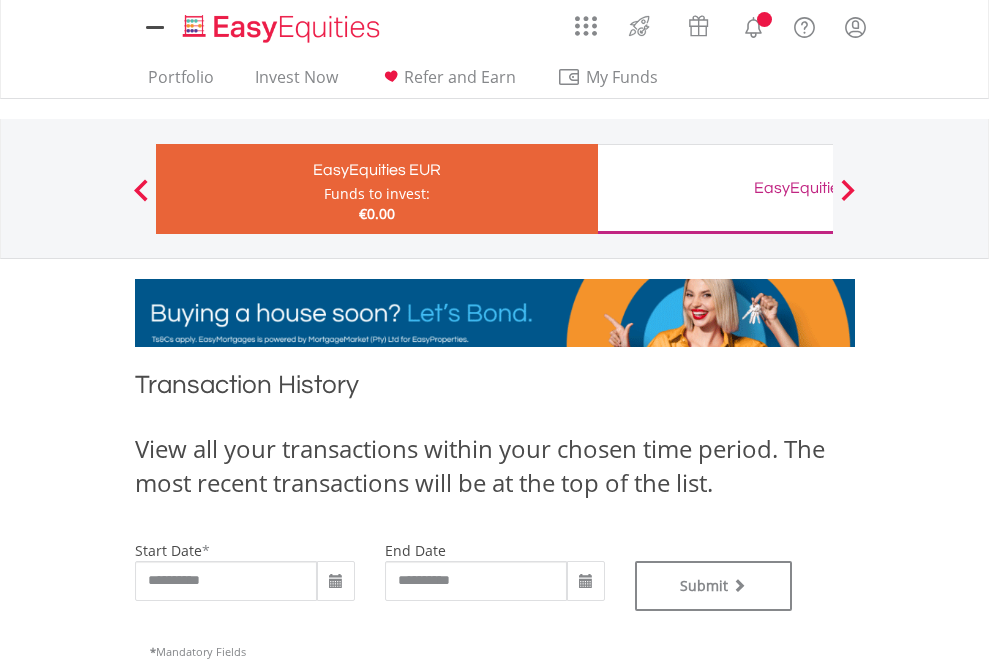 click on "EasyEquities GBP" at bounding box center [818, 188] 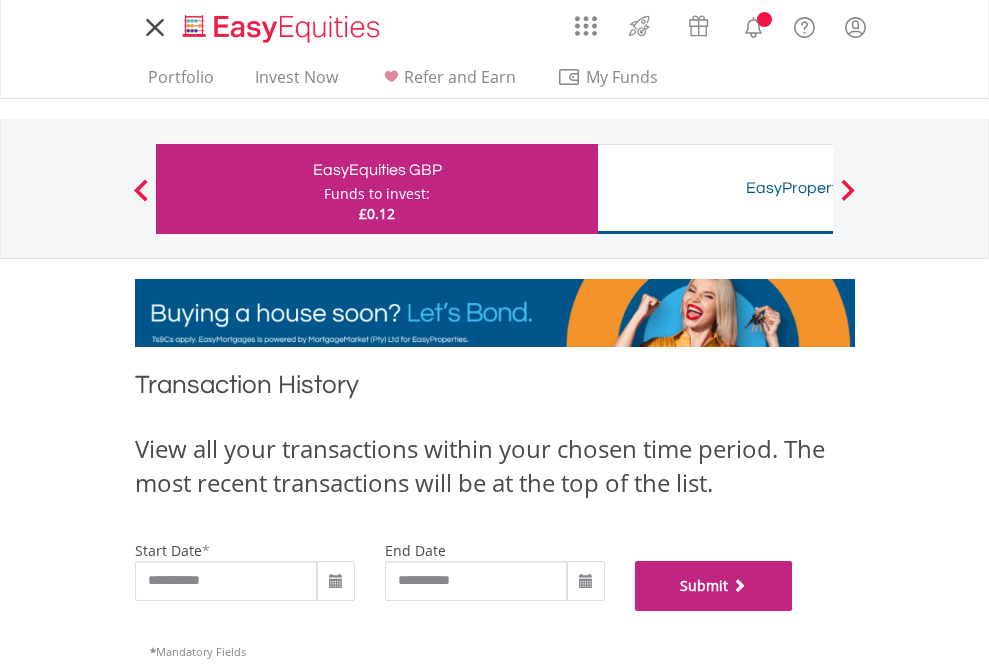 click on "Submit" at bounding box center (714, 586) 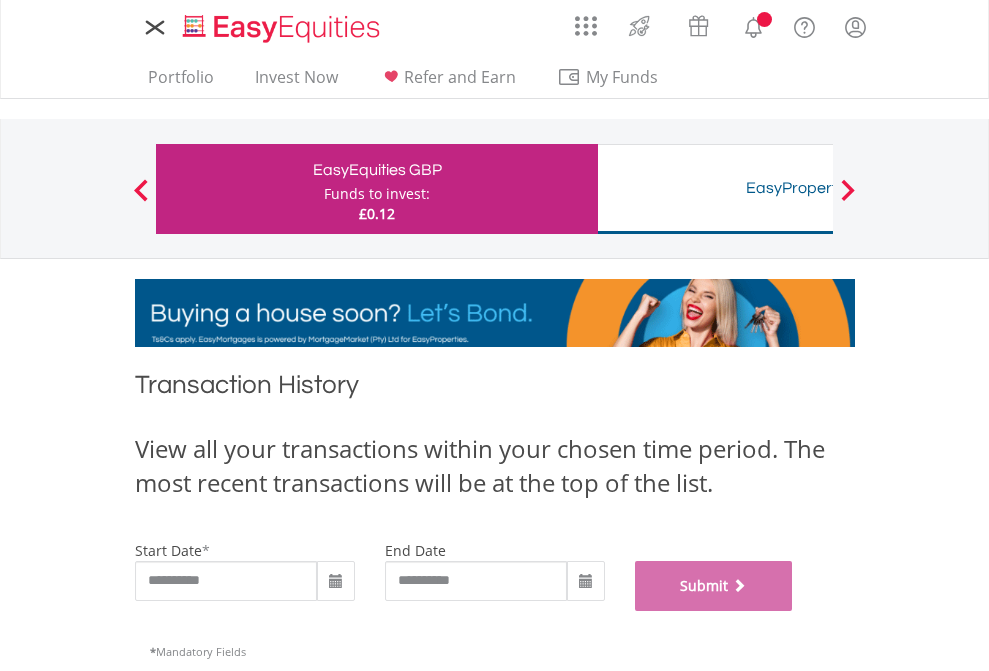 scroll, scrollTop: 811, scrollLeft: 0, axis: vertical 